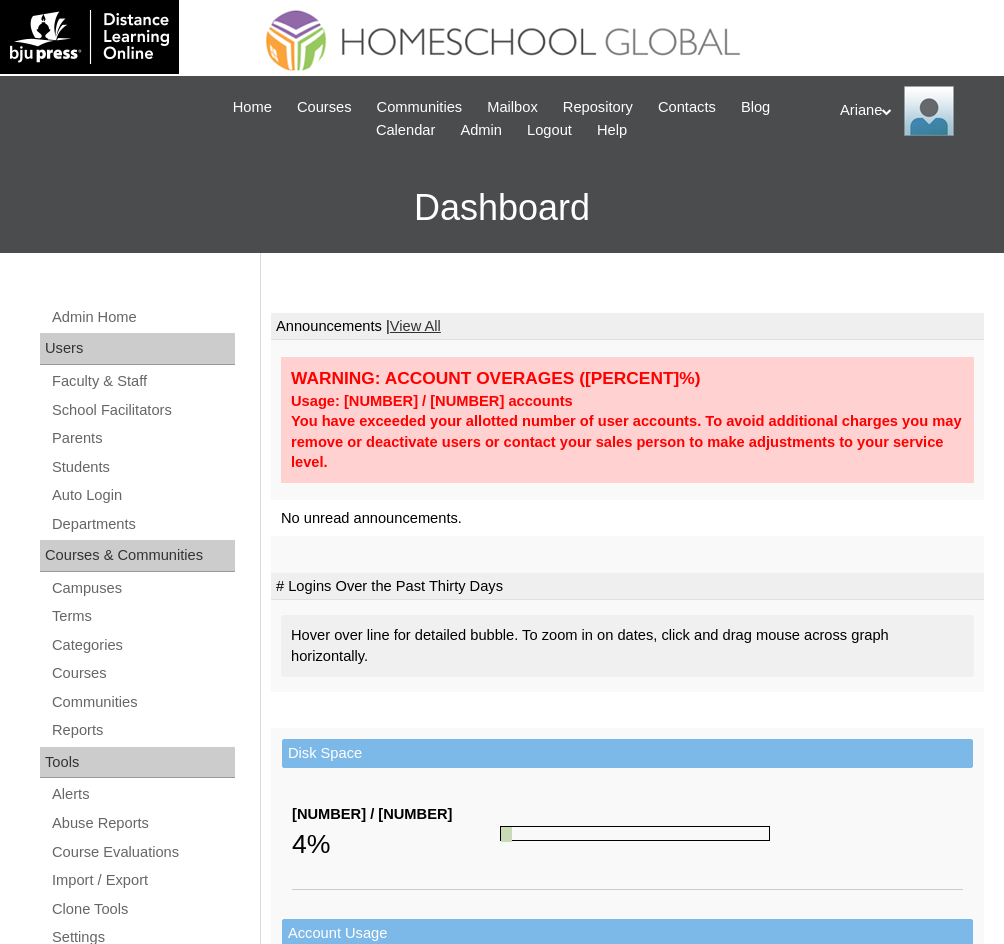 scroll, scrollTop: 0, scrollLeft: 0, axis: both 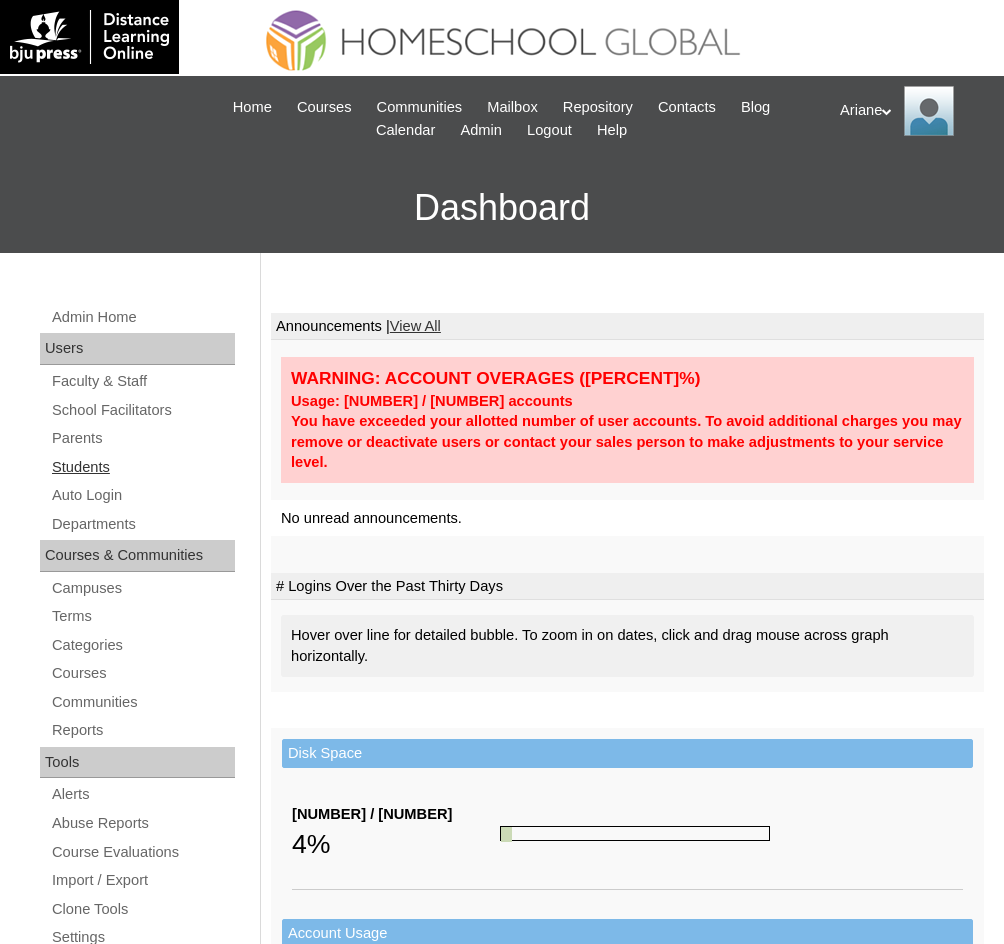 click on "Students" at bounding box center (142, 467) 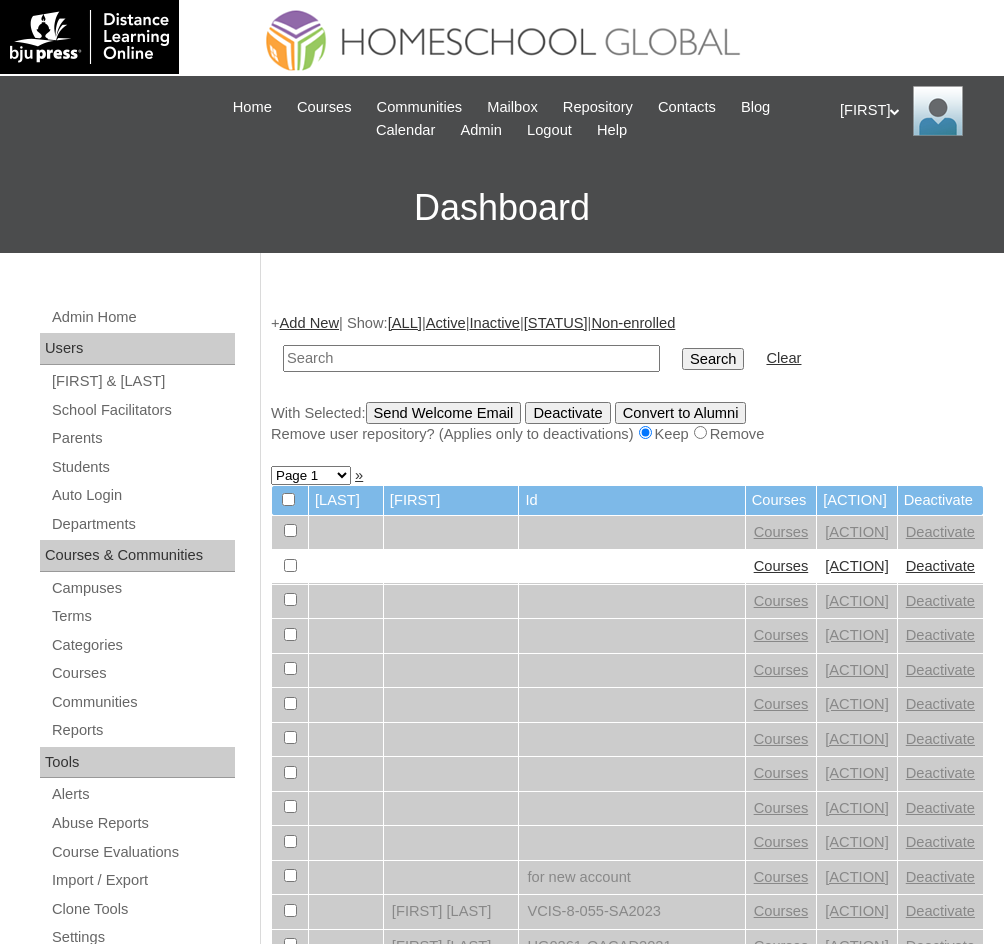scroll, scrollTop: 0, scrollLeft: 0, axis: both 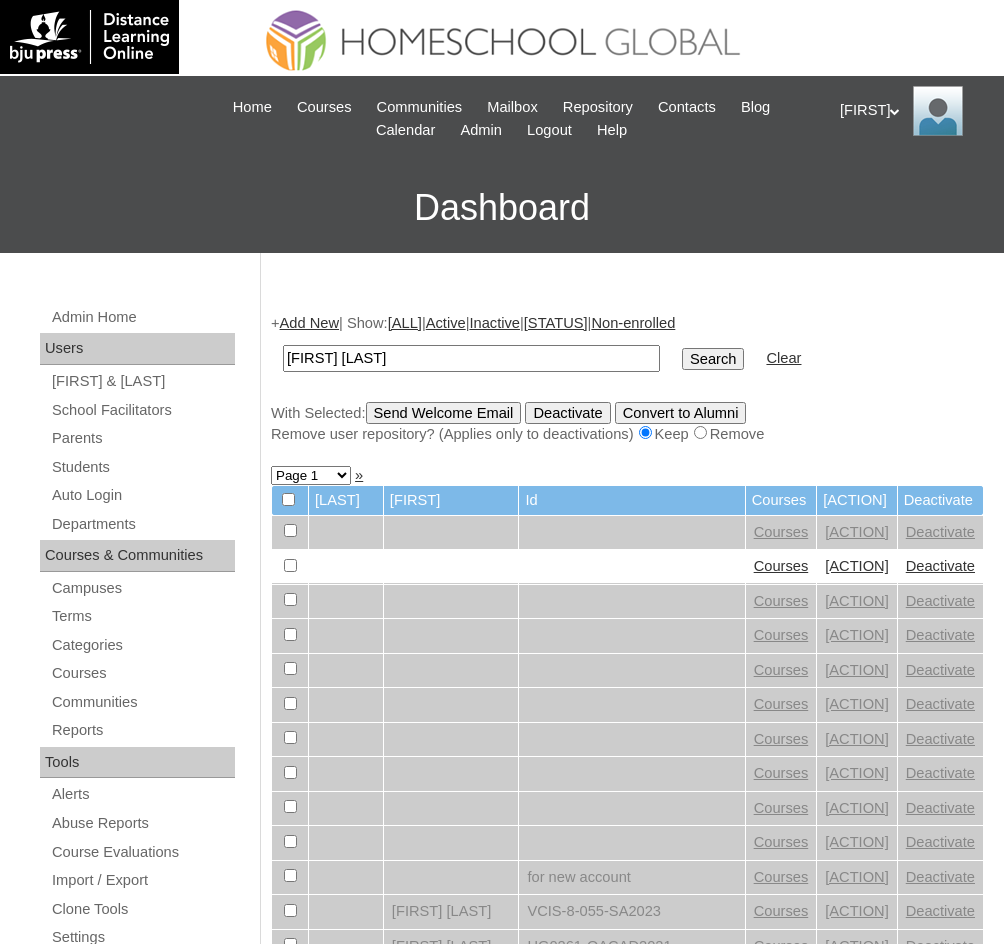 type on "[FIRST] [LAST]" 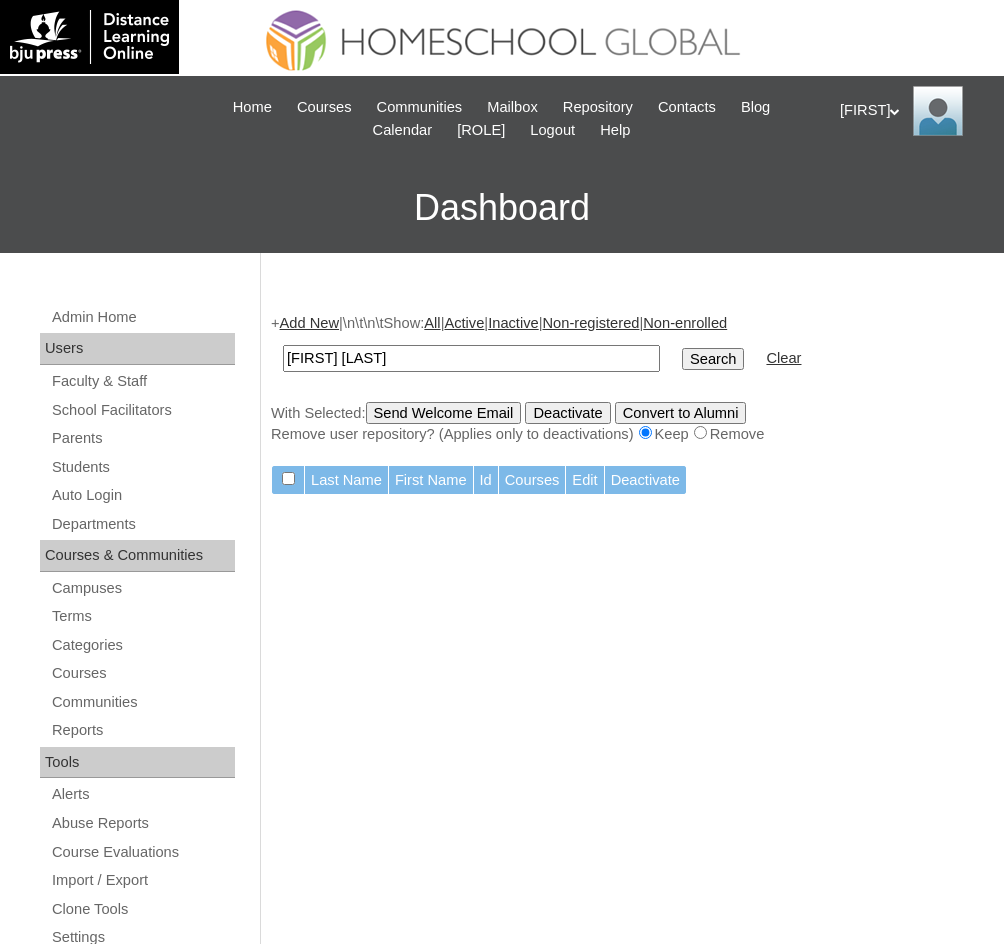 scroll, scrollTop: 0, scrollLeft: 0, axis: both 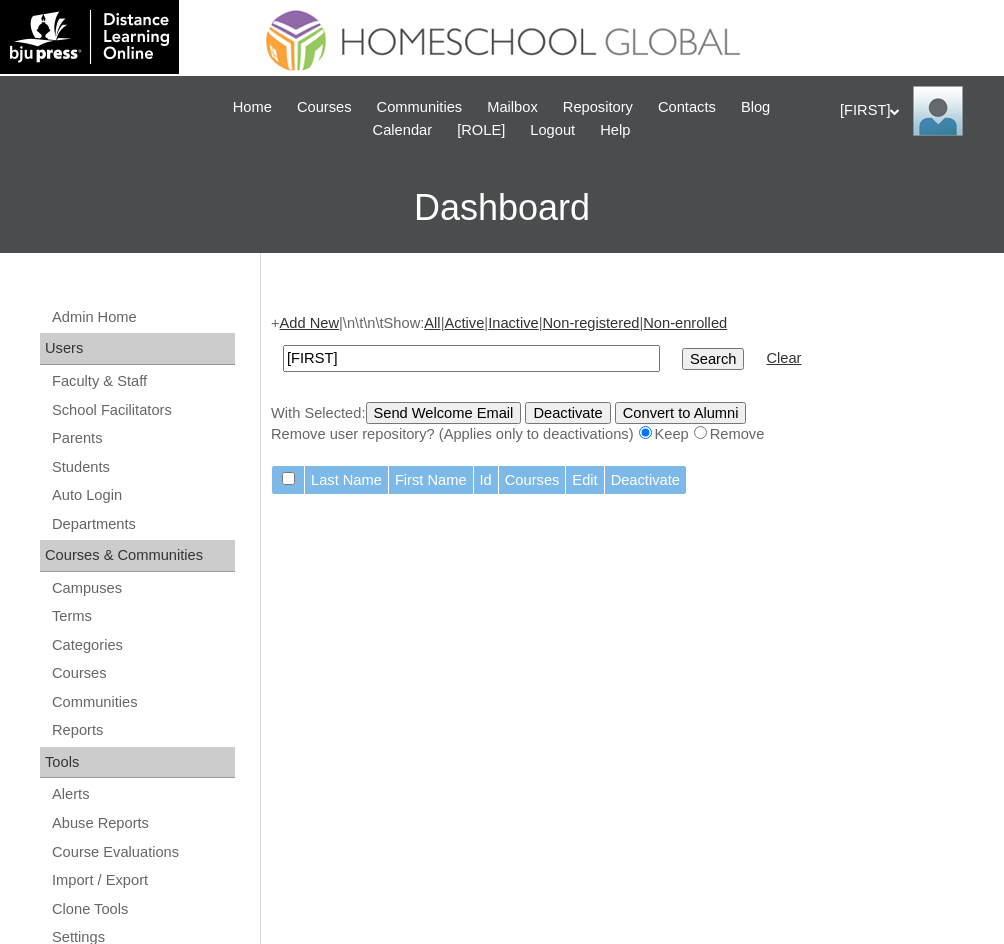 type on "[FIRST]" 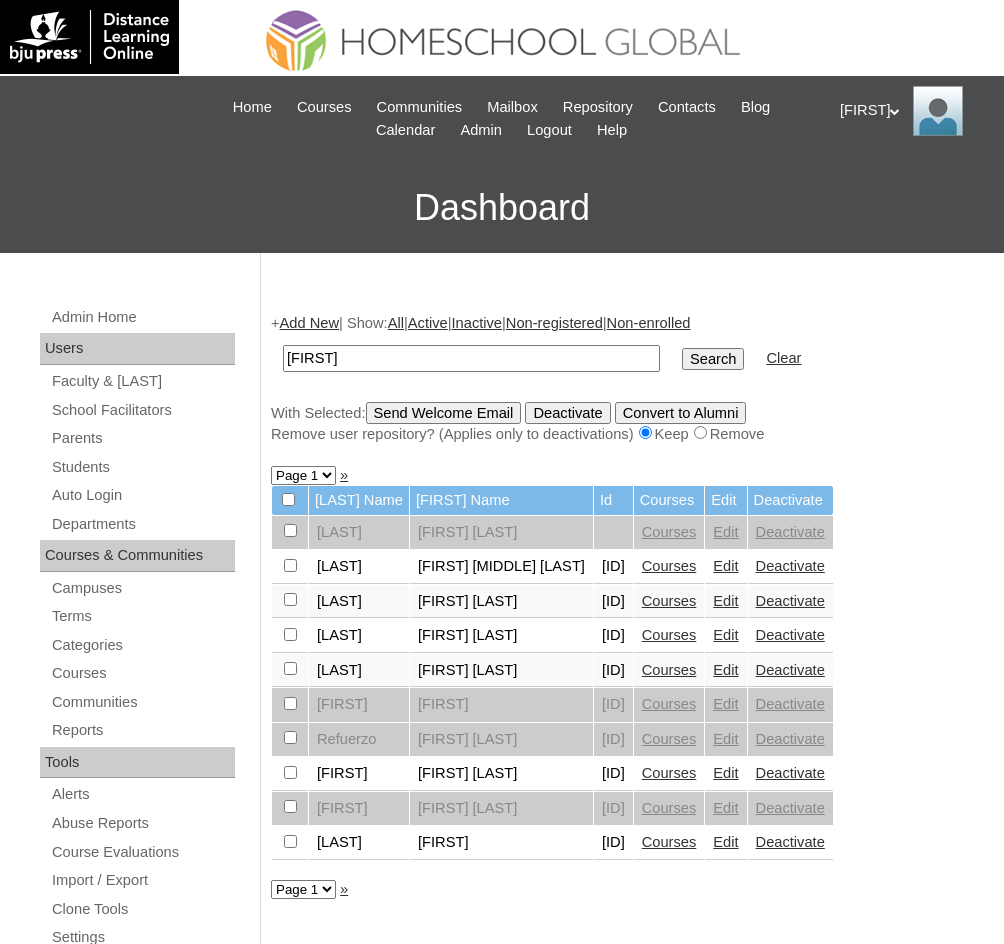 scroll, scrollTop: 0, scrollLeft: 0, axis: both 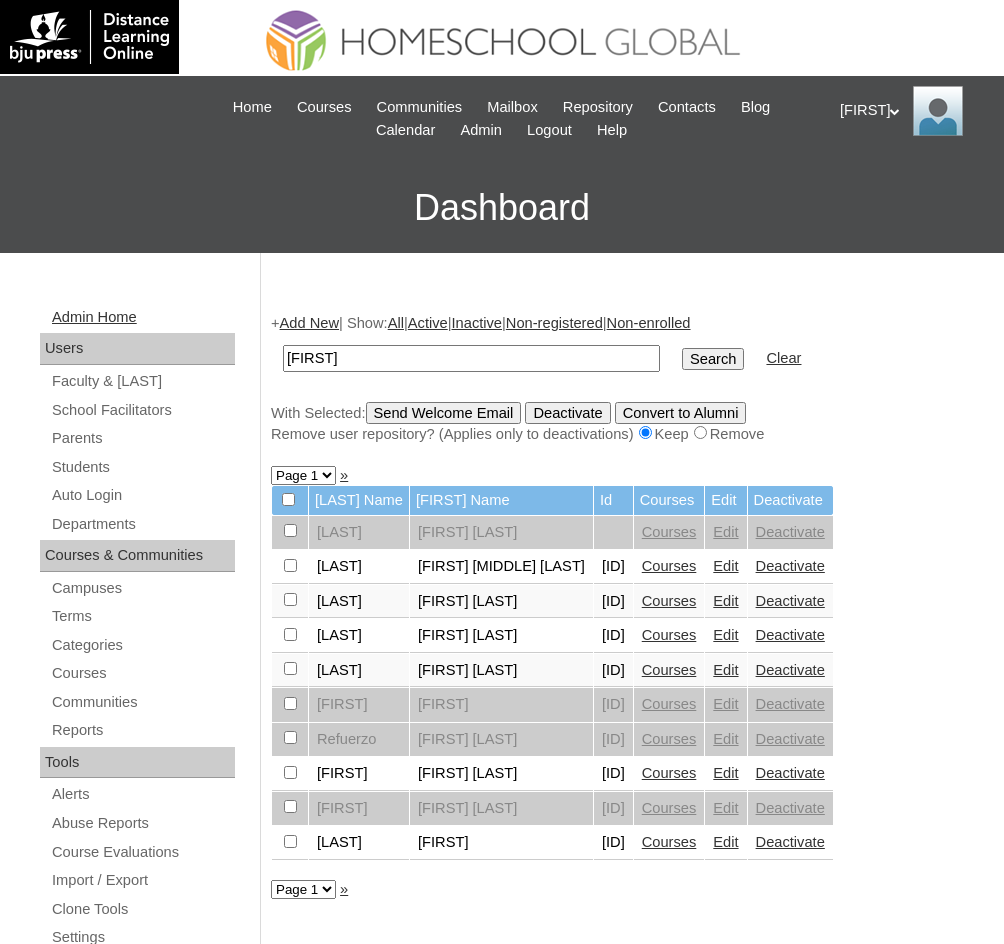 drag, startPoint x: 390, startPoint y: 367, endPoint x: 149, endPoint y: 329, distance: 243.97746 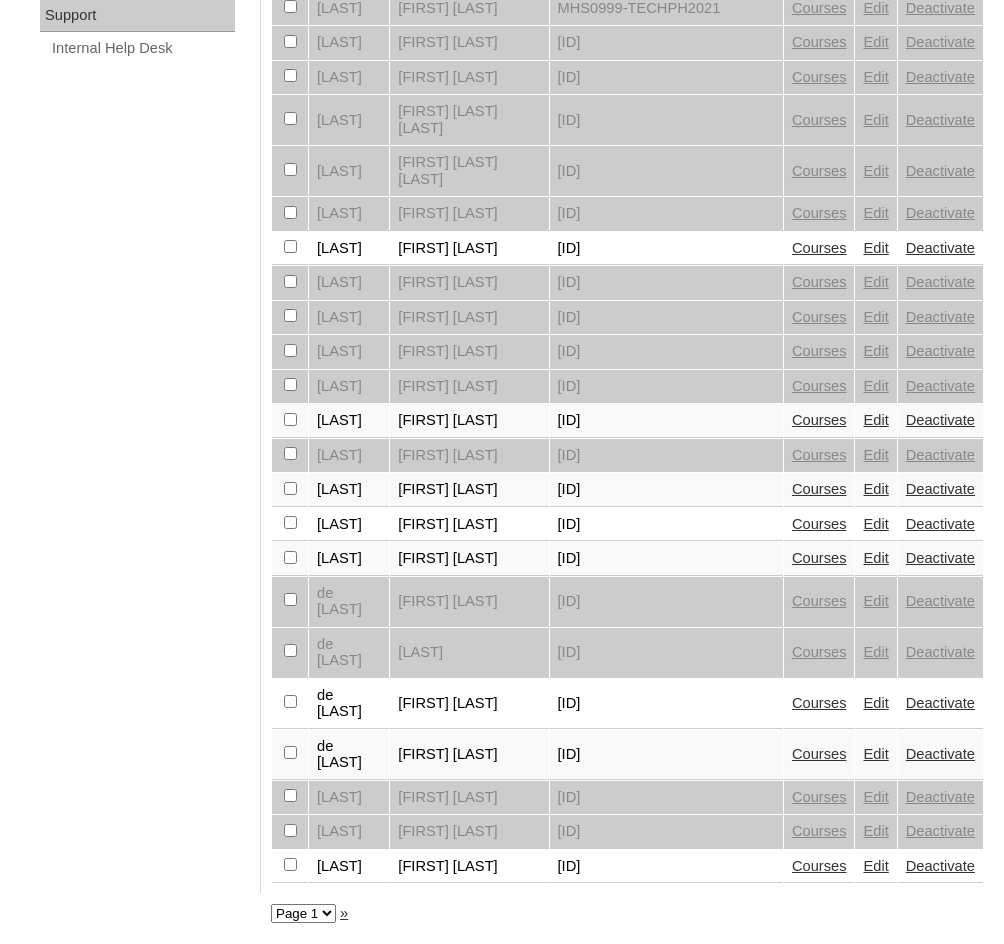 scroll, scrollTop: 2018, scrollLeft: 0, axis: vertical 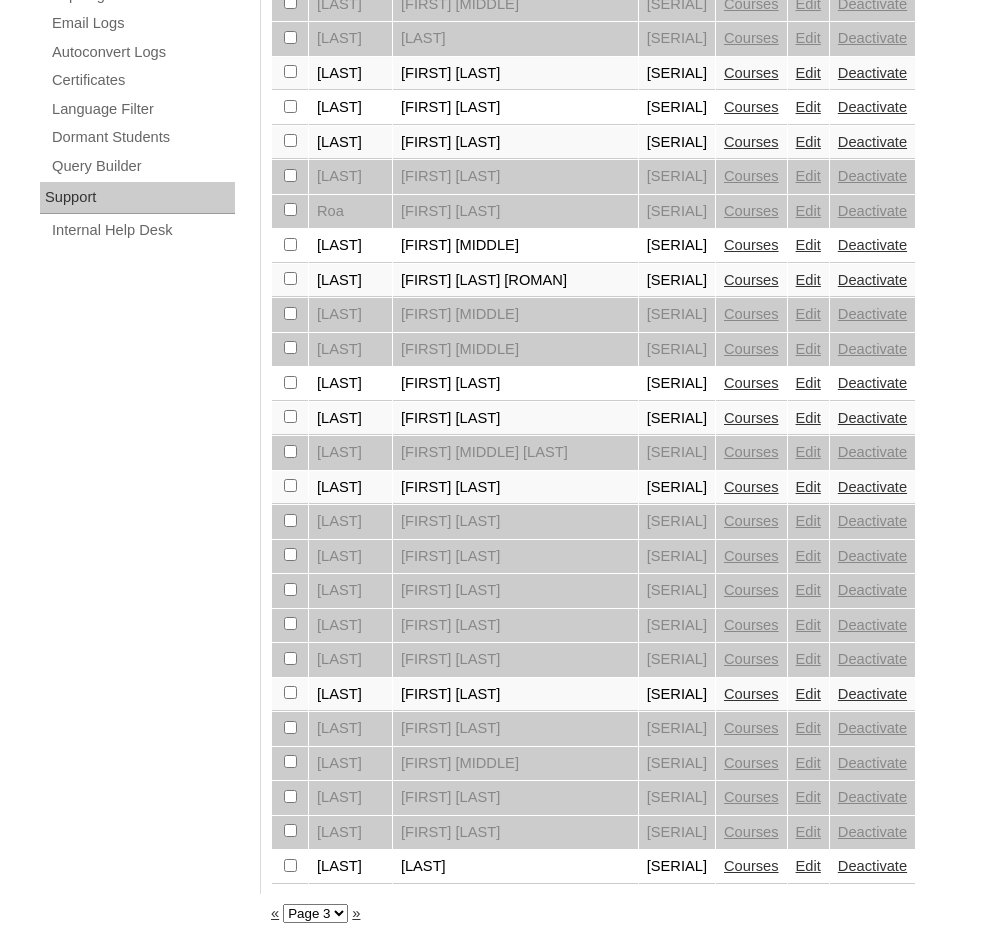 click on "Page 1 Page 2 Page 3 Page 4" at bounding box center [315, 913] 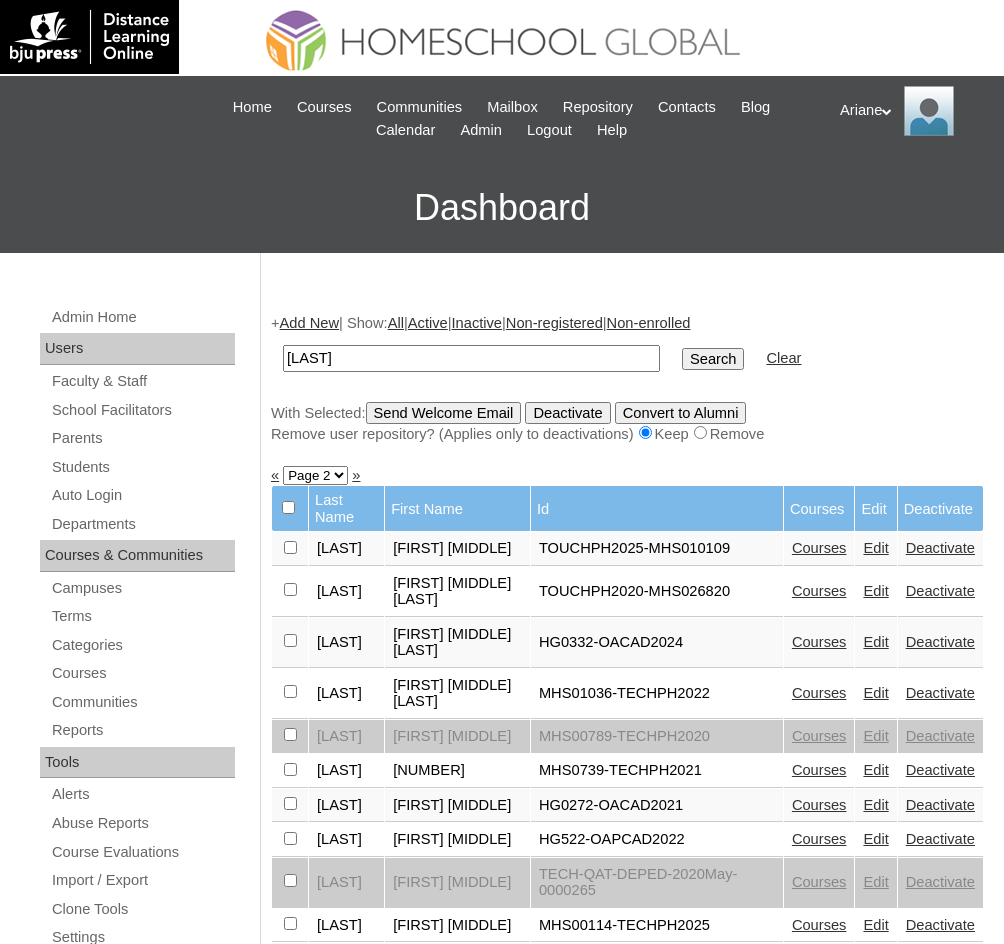 scroll, scrollTop: 0, scrollLeft: 0, axis: both 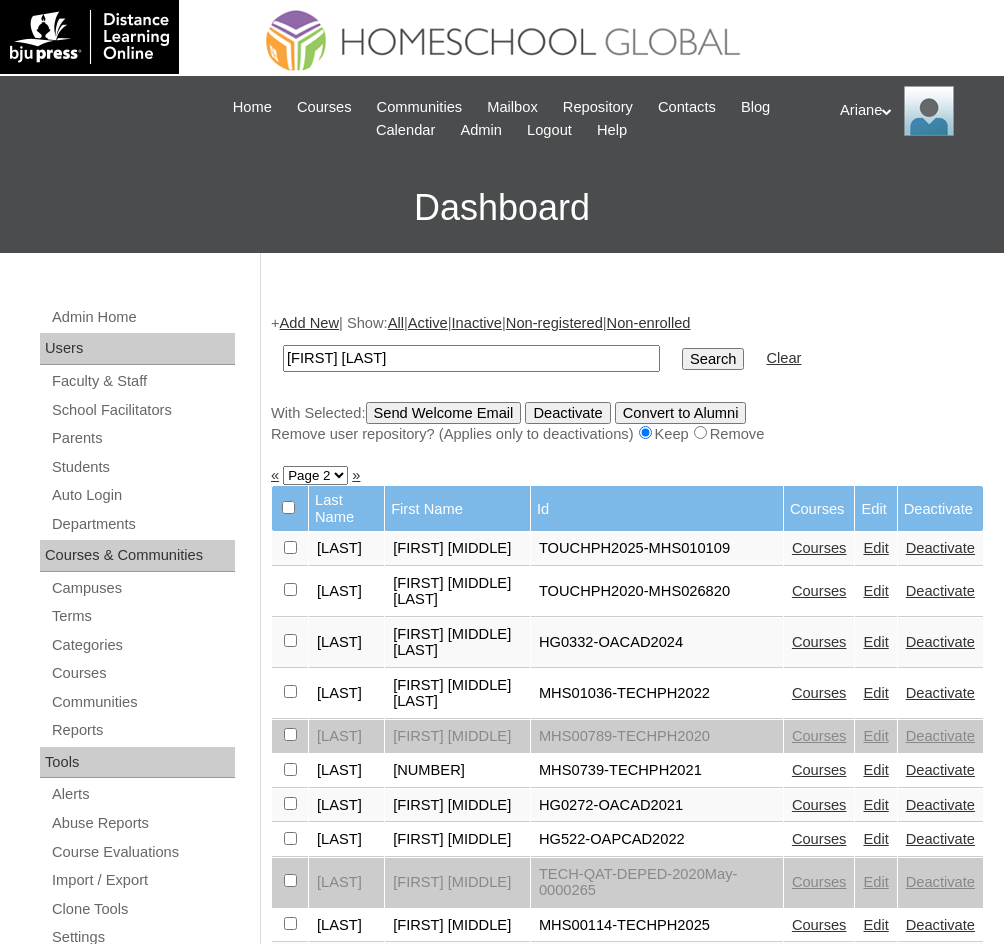 type on "[FIRST] [LAST]" 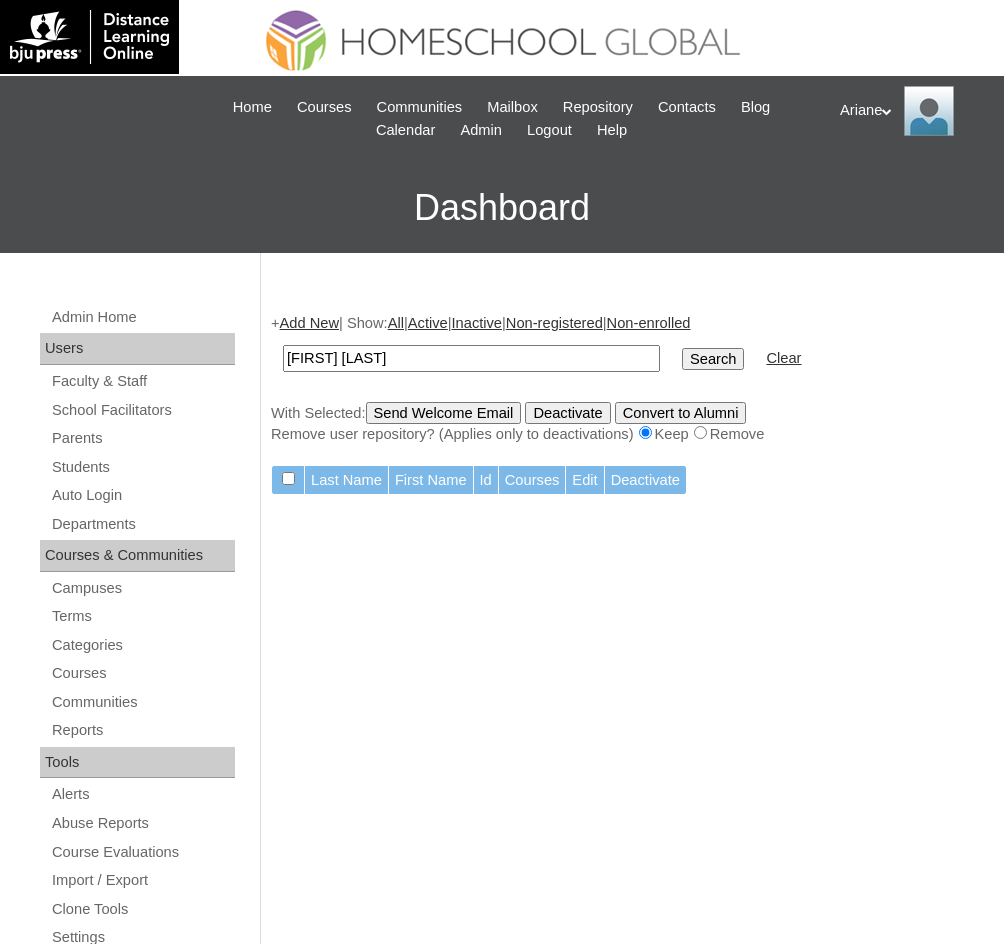 scroll, scrollTop: 0, scrollLeft: 0, axis: both 